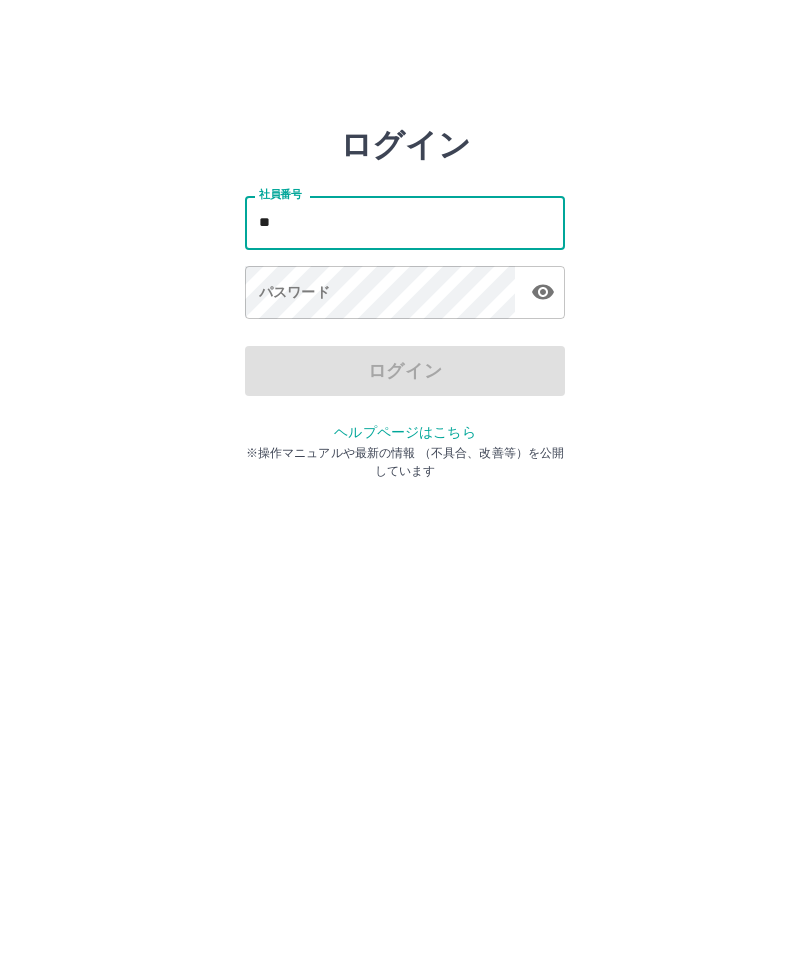 scroll, scrollTop: 0, scrollLeft: 0, axis: both 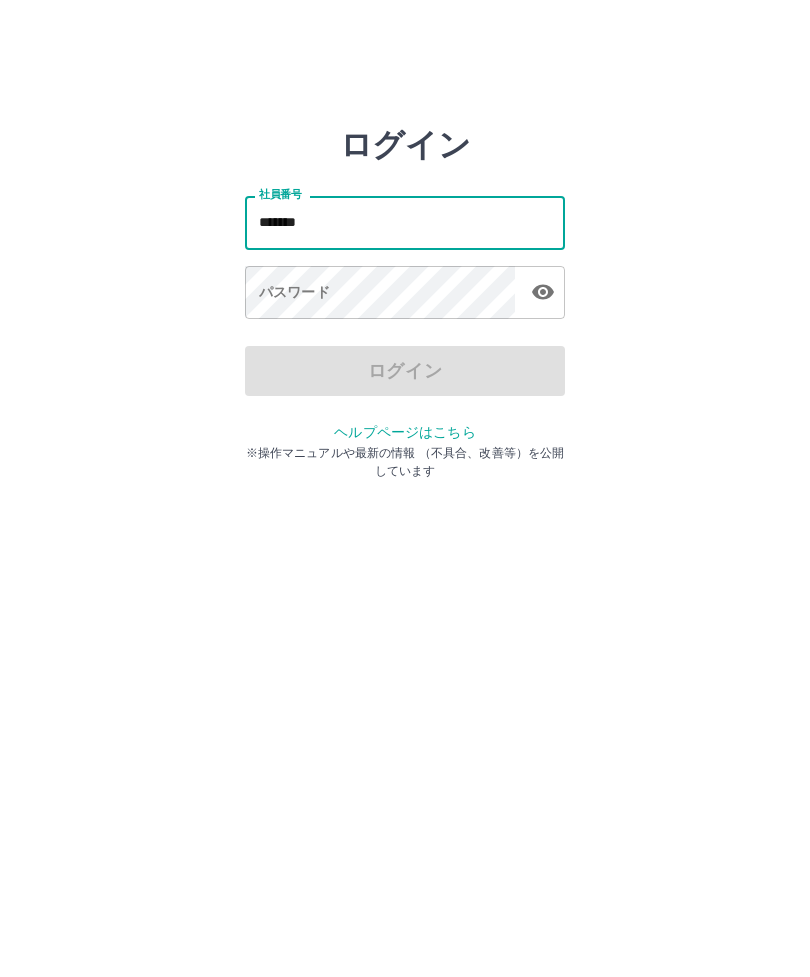 type on "*******" 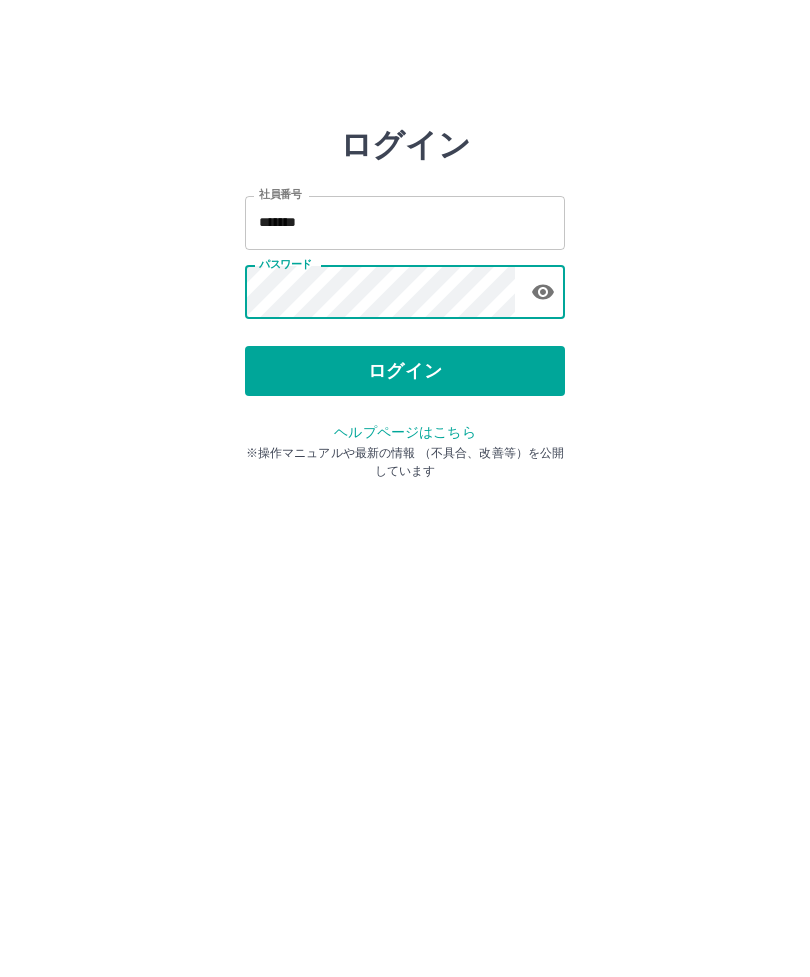 click on "ログイン" at bounding box center [405, 371] 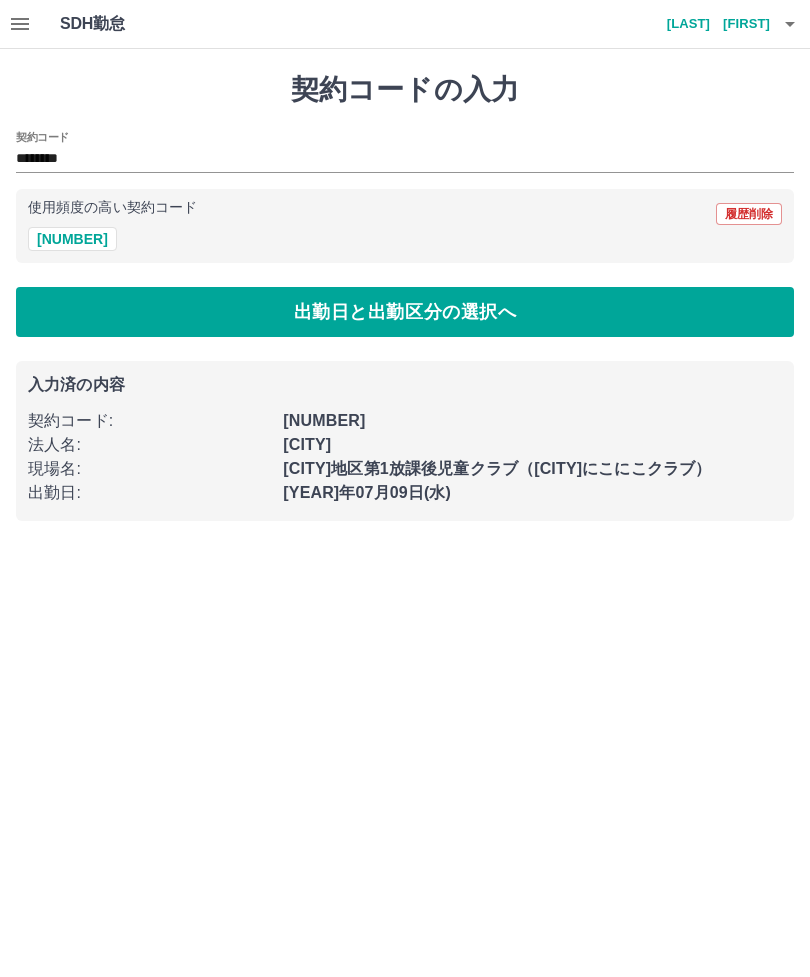 scroll, scrollTop: 0, scrollLeft: 0, axis: both 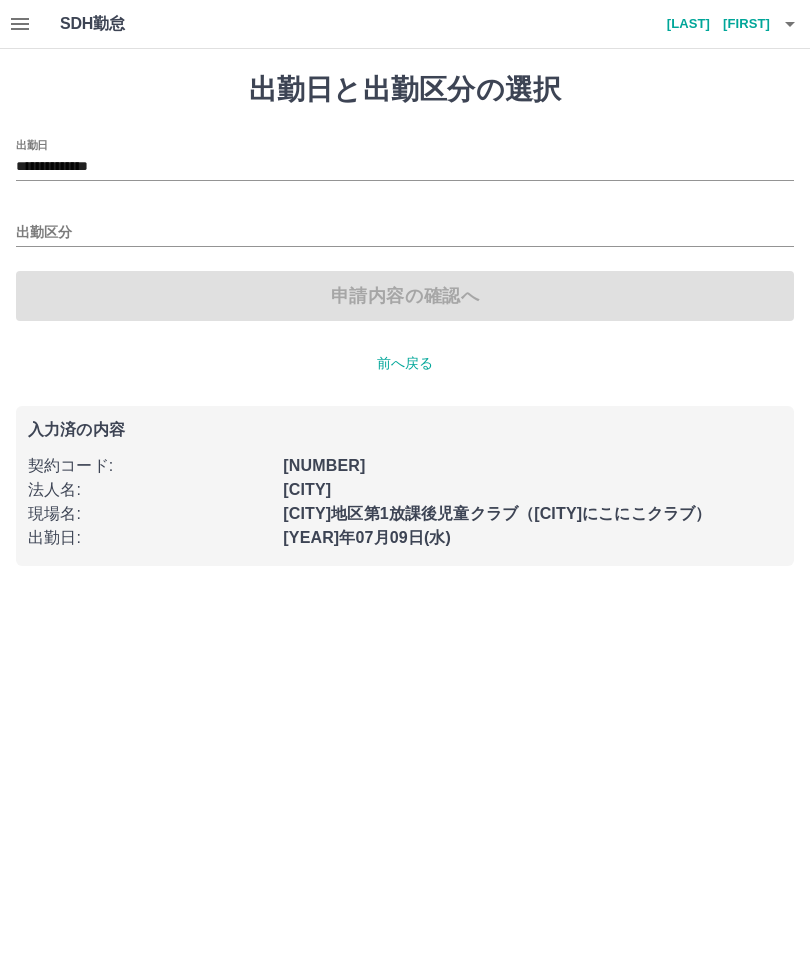 click on "**********" at bounding box center (405, 167) 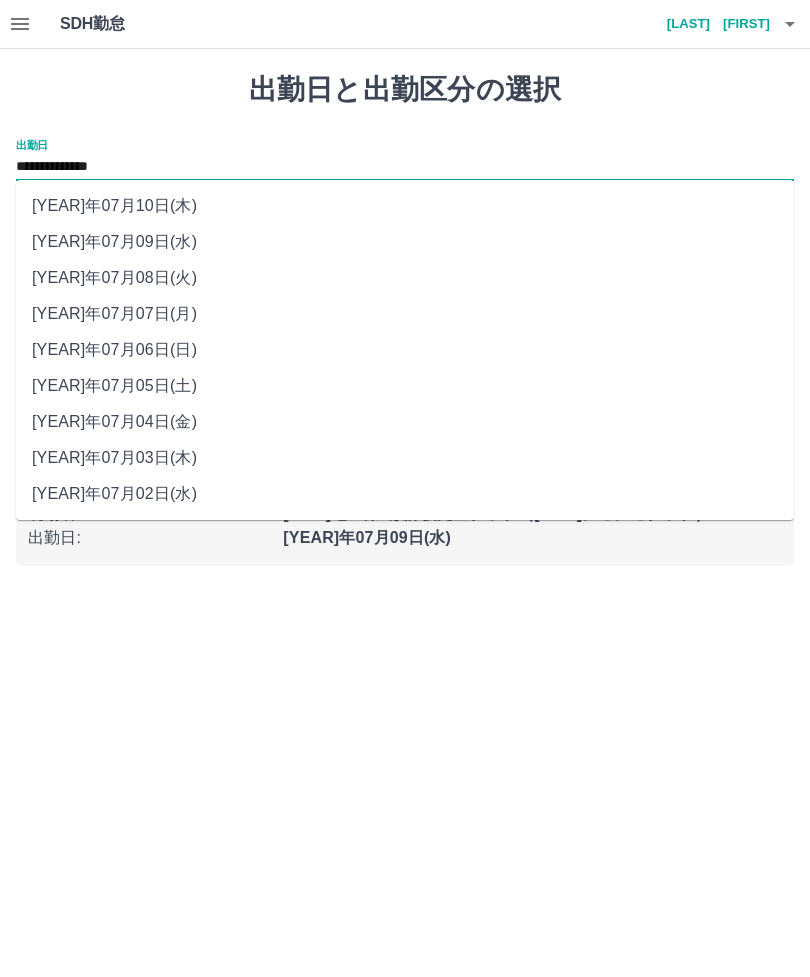 click on "2025年07月08日(火)" at bounding box center [405, 278] 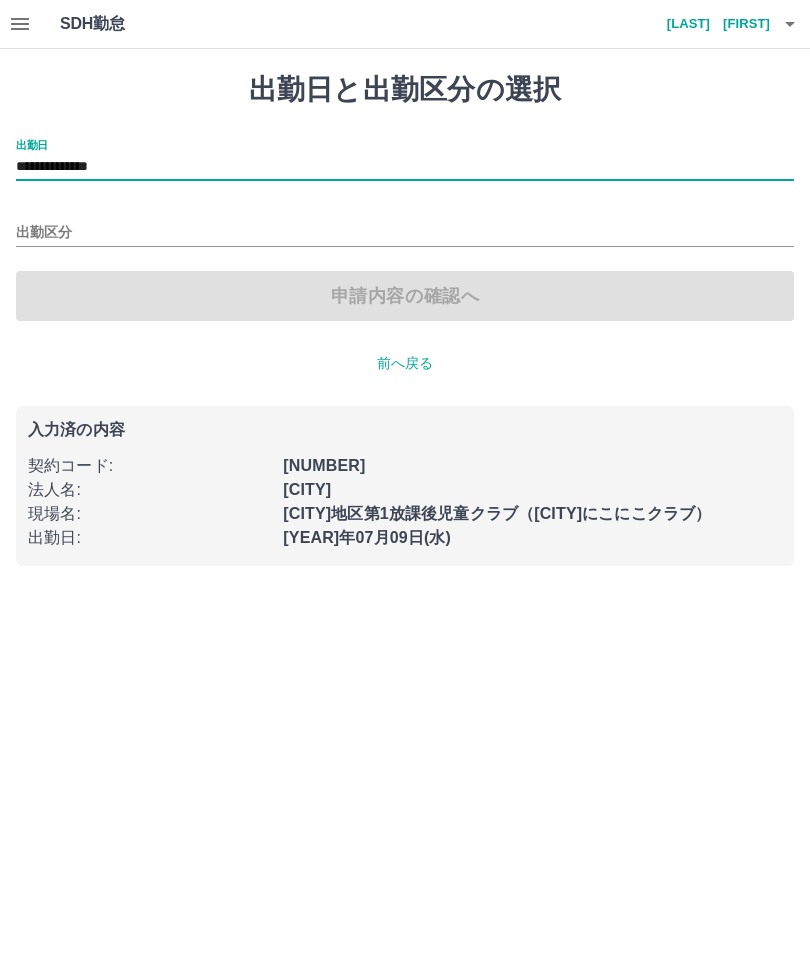 click on "出勤区分" at bounding box center [405, 233] 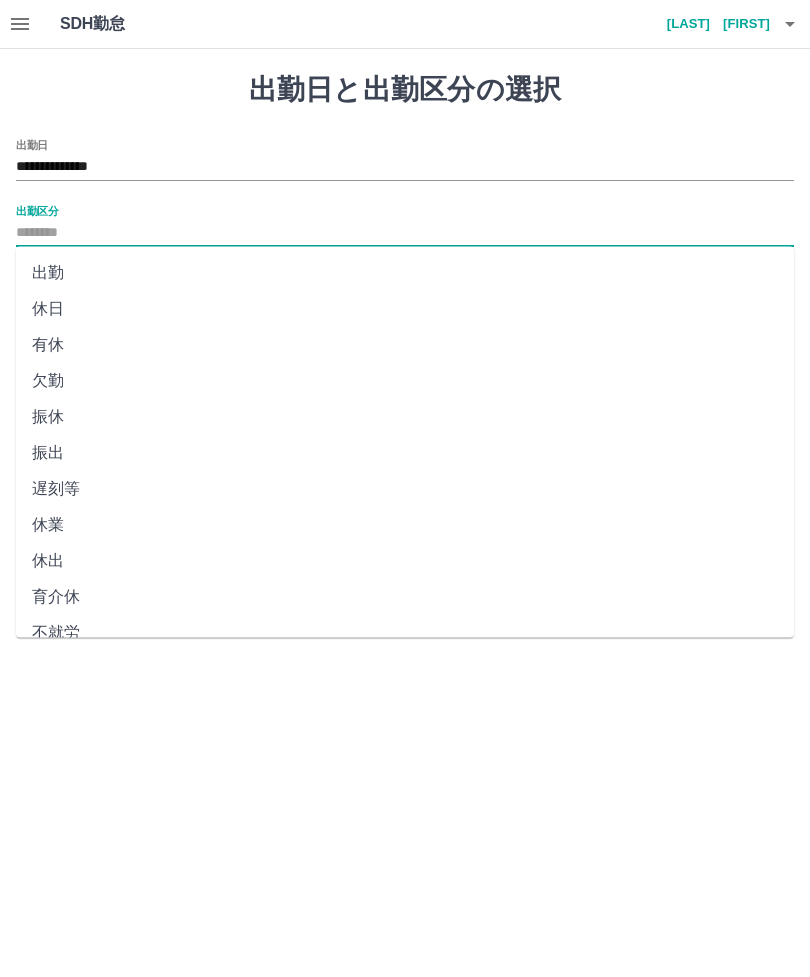 click on "出勤" at bounding box center (405, 273) 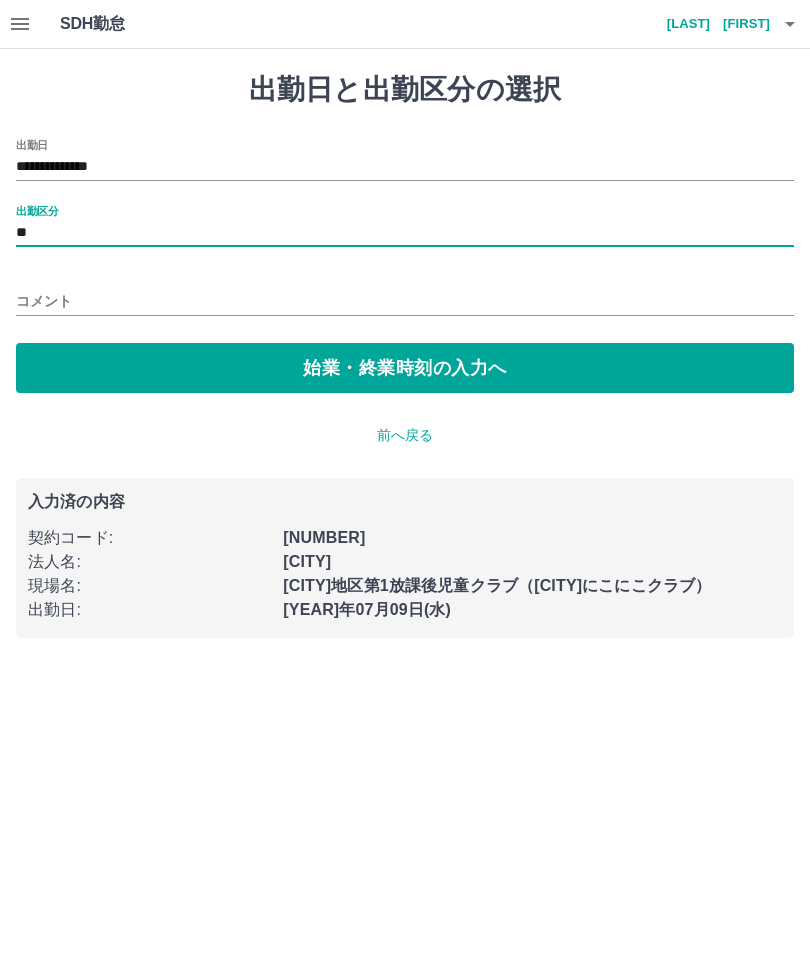 click on "始業・終業時刻の入力へ" at bounding box center [405, 368] 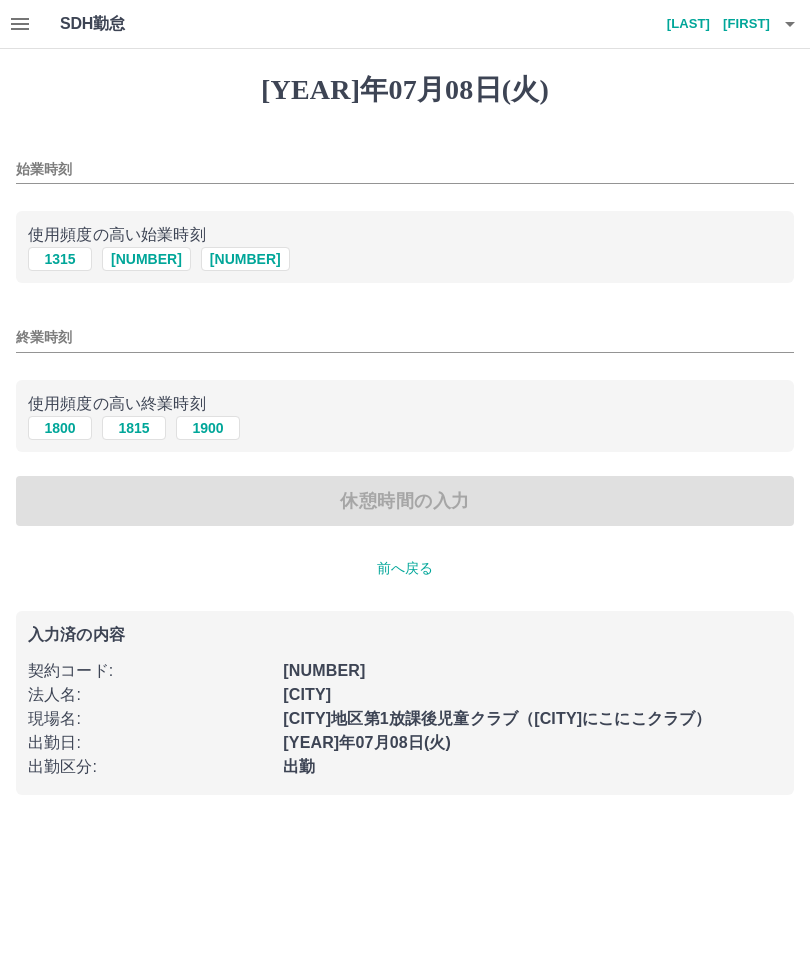 click on "1315" at bounding box center (60, 259) 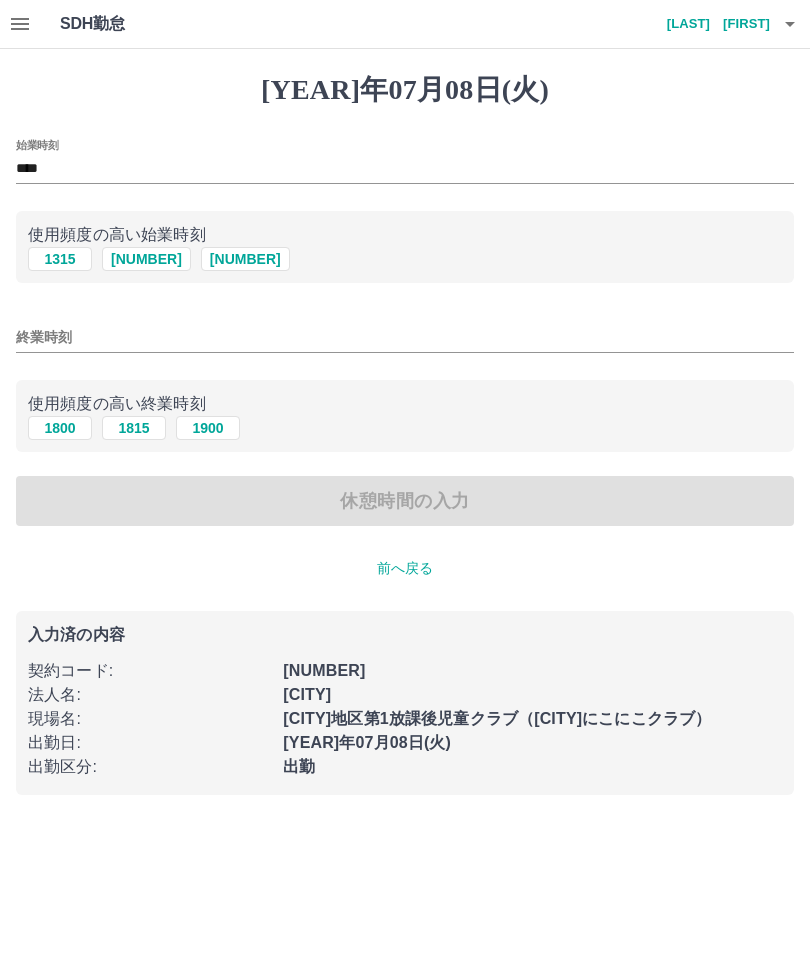 click on "1815" at bounding box center [146, 259] 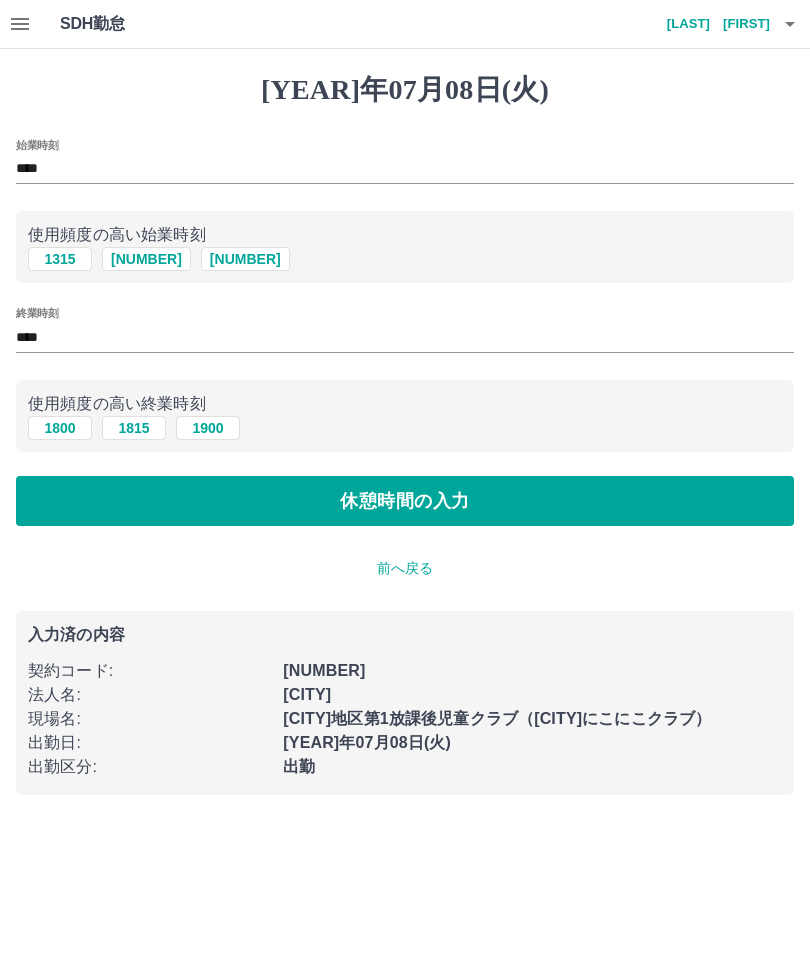 click on "休憩時間の入力" at bounding box center [405, 501] 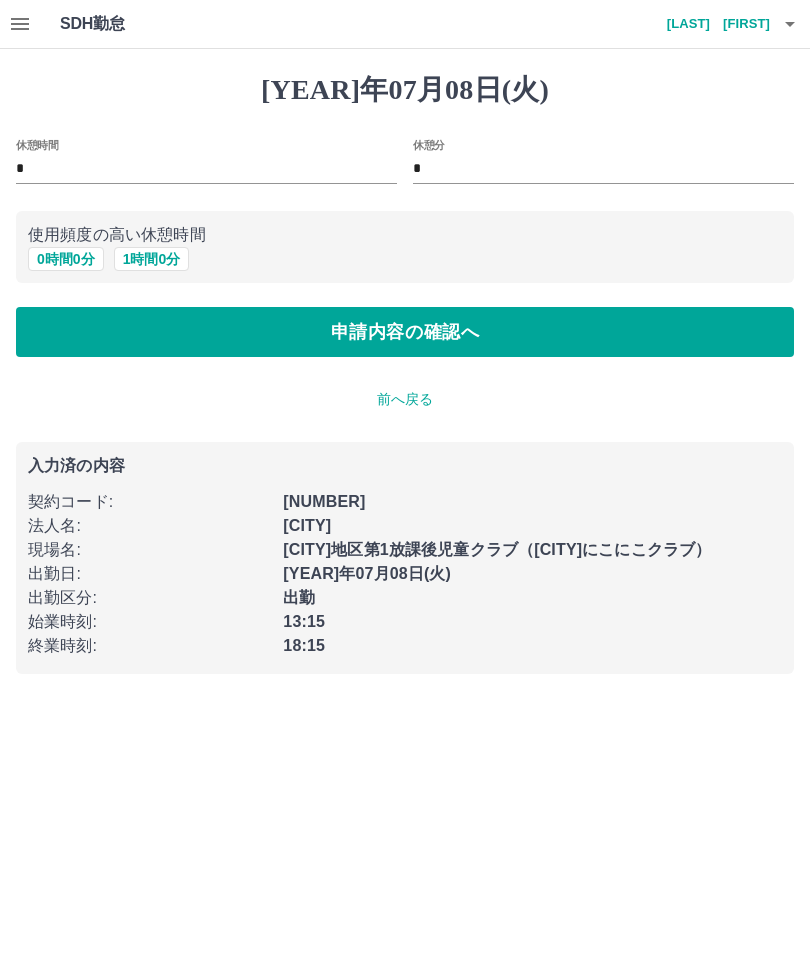 click on "申請内容の確認へ" at bounding box center [405, 332] 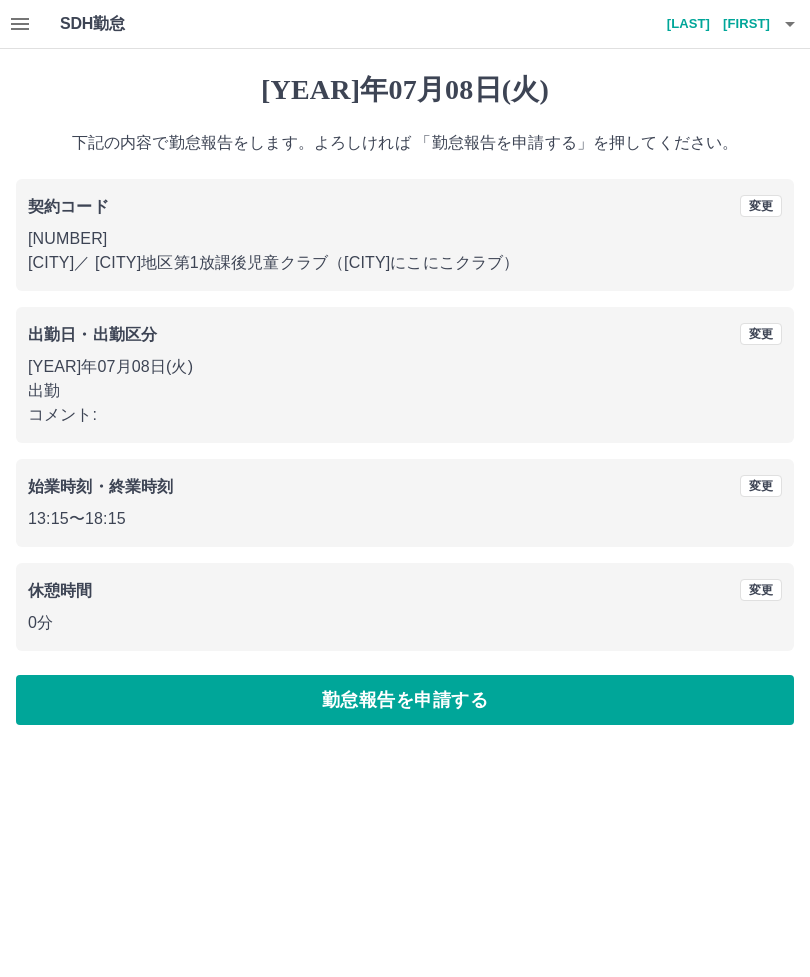 click at bounding box center [790, 24] 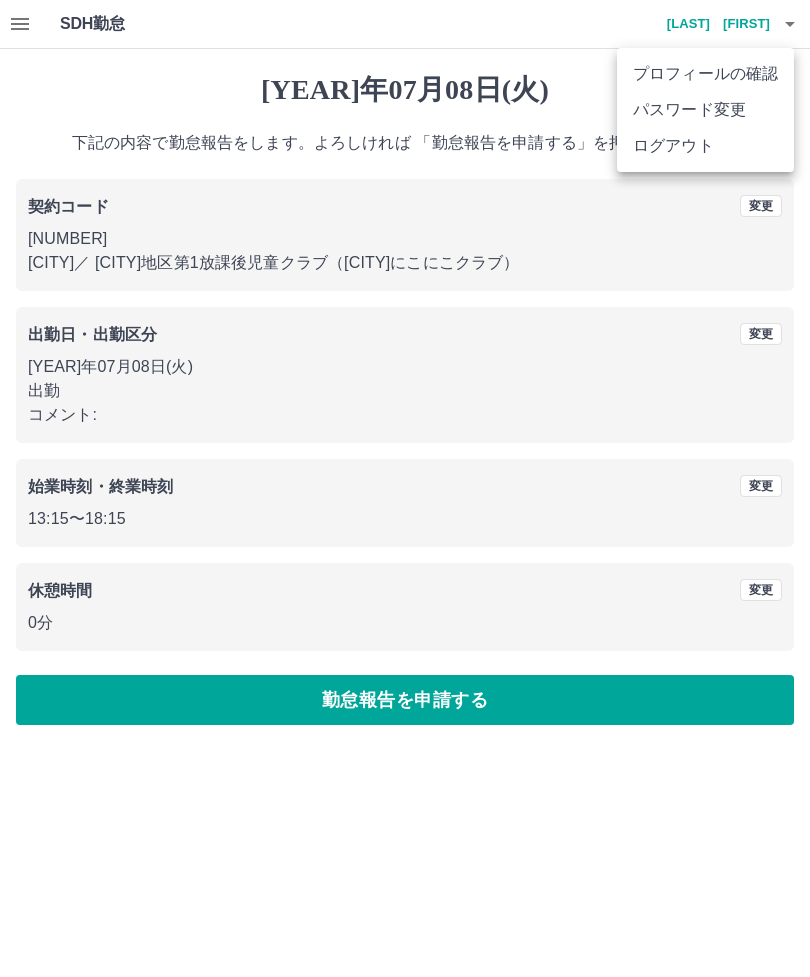 click on "ログアウト" at bounding box center [705, 146] 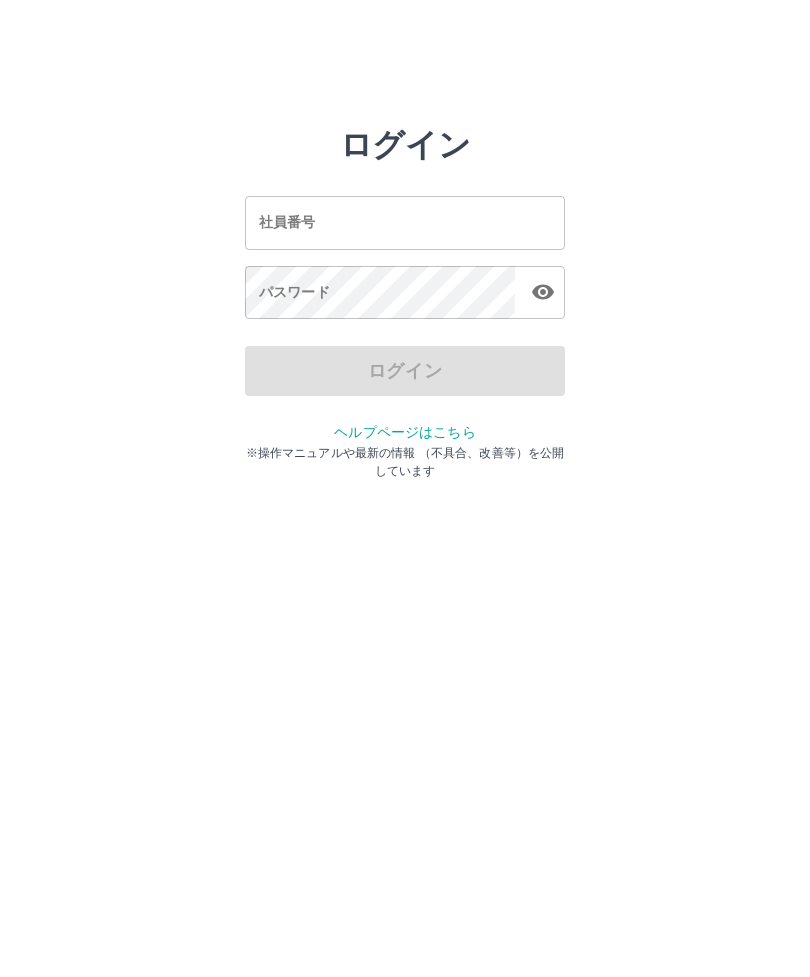 scroll, scrollTop: 0, scrollLeft: 0, axis: both 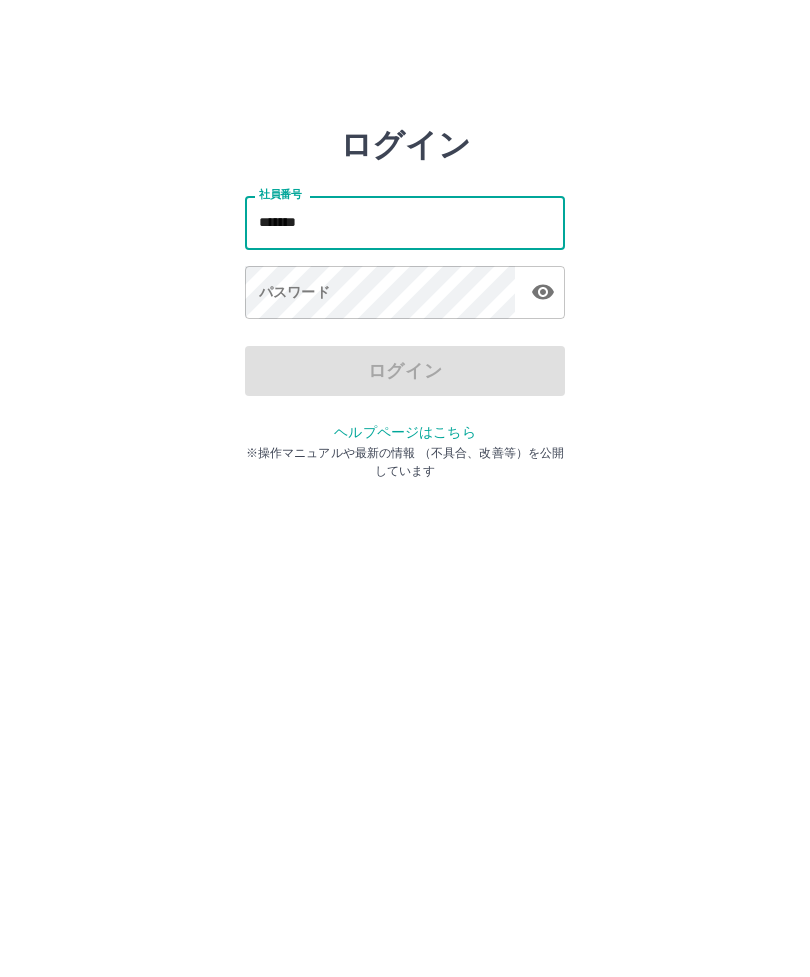 type on "*******" 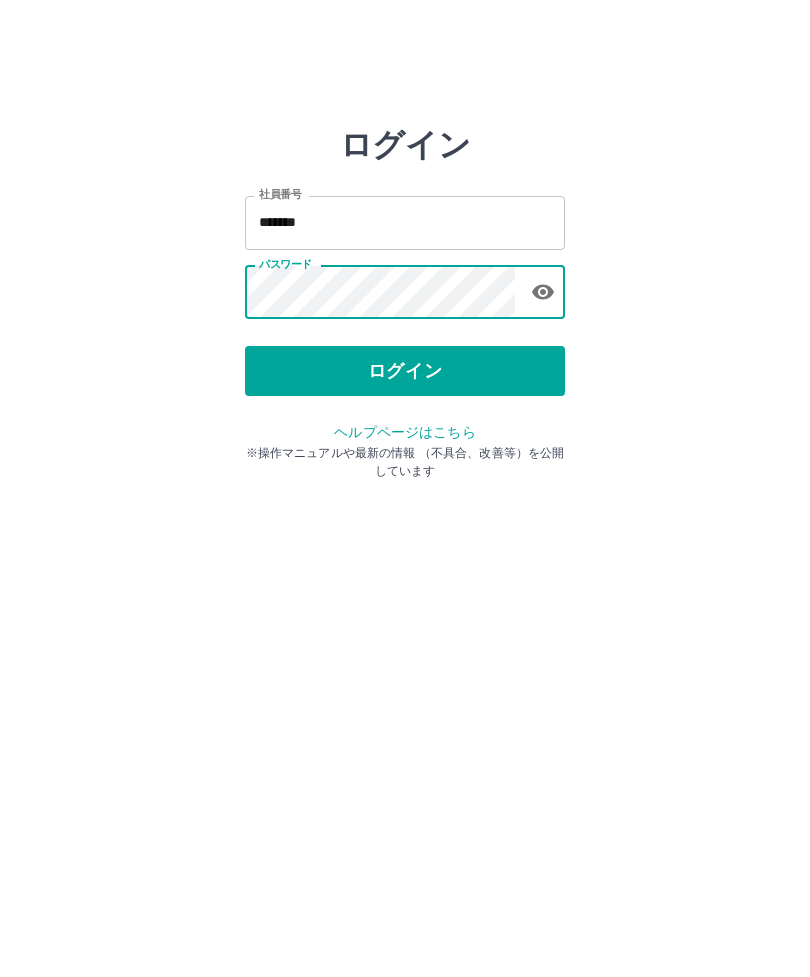 click on "ログイン" at bounding box center [405, 371] 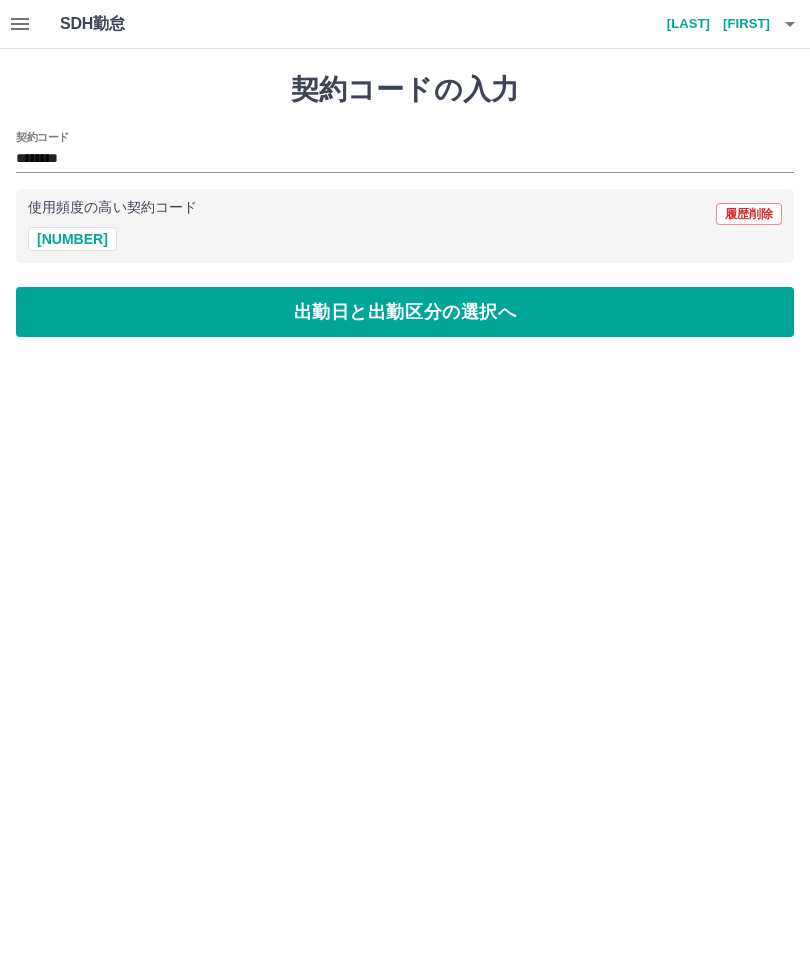scroll, scrollTop: 0, scrollLeft: 0, axis: both 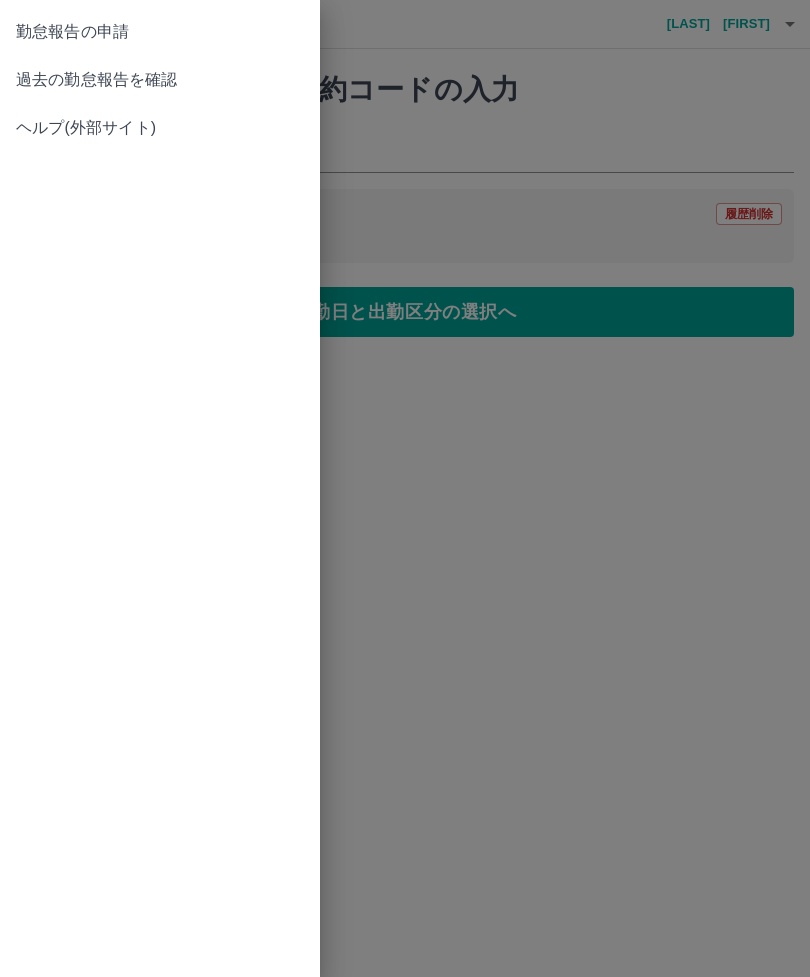 click on "過去の勤怠報告を確認" at bounding box center (160, 32) 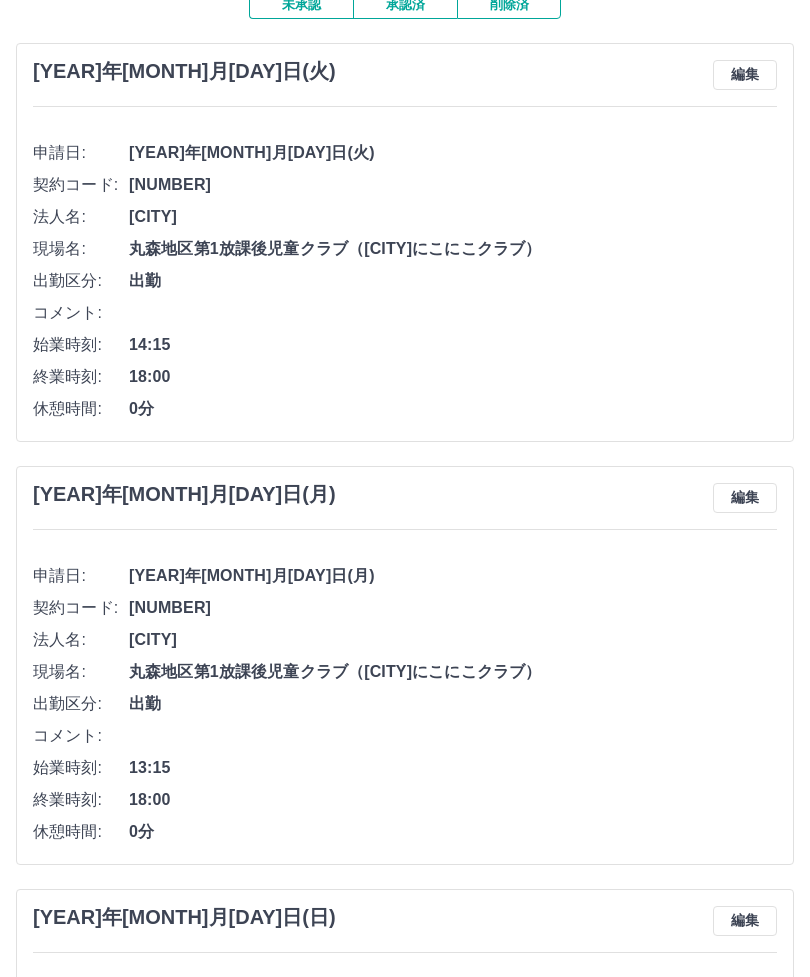 click on "編集" at bounding box center [745, 76] 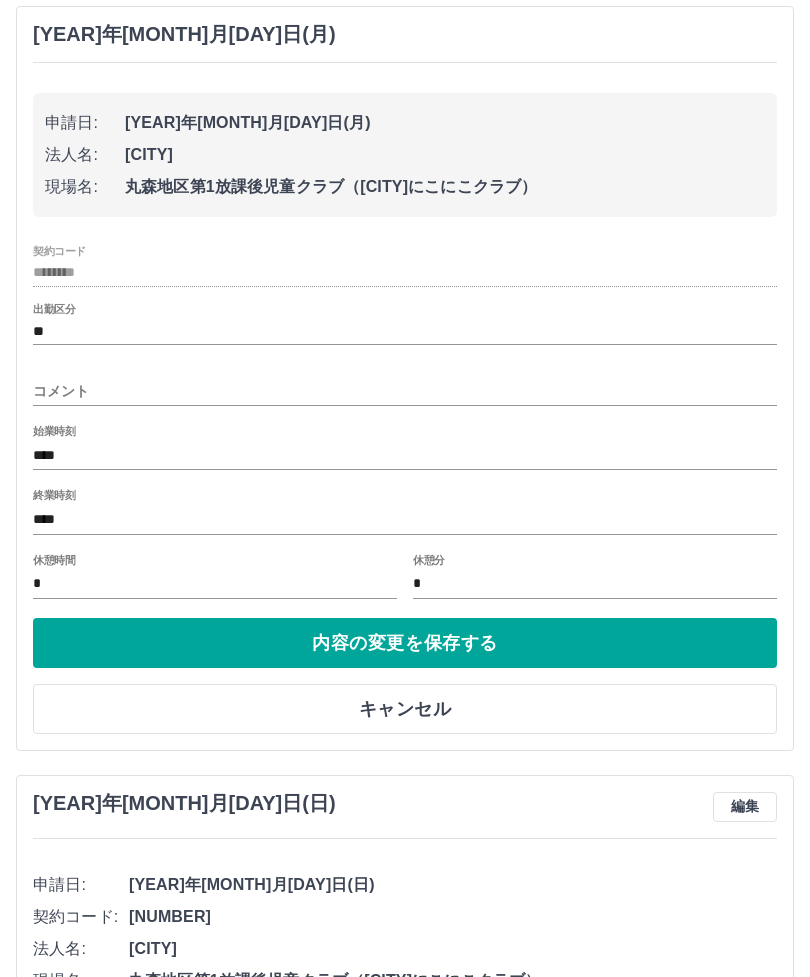 scroll, scrollTop: 601, scrollLeft: 0, axis: vertical 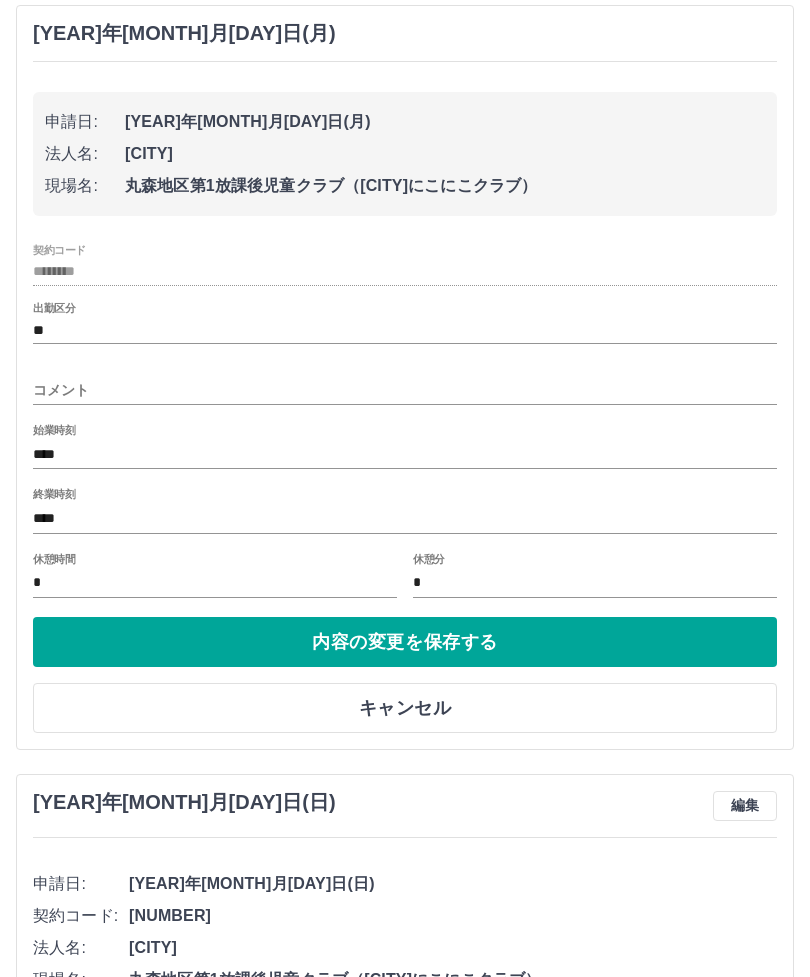 click on "終業時刻" at bounding box center [54, 494] 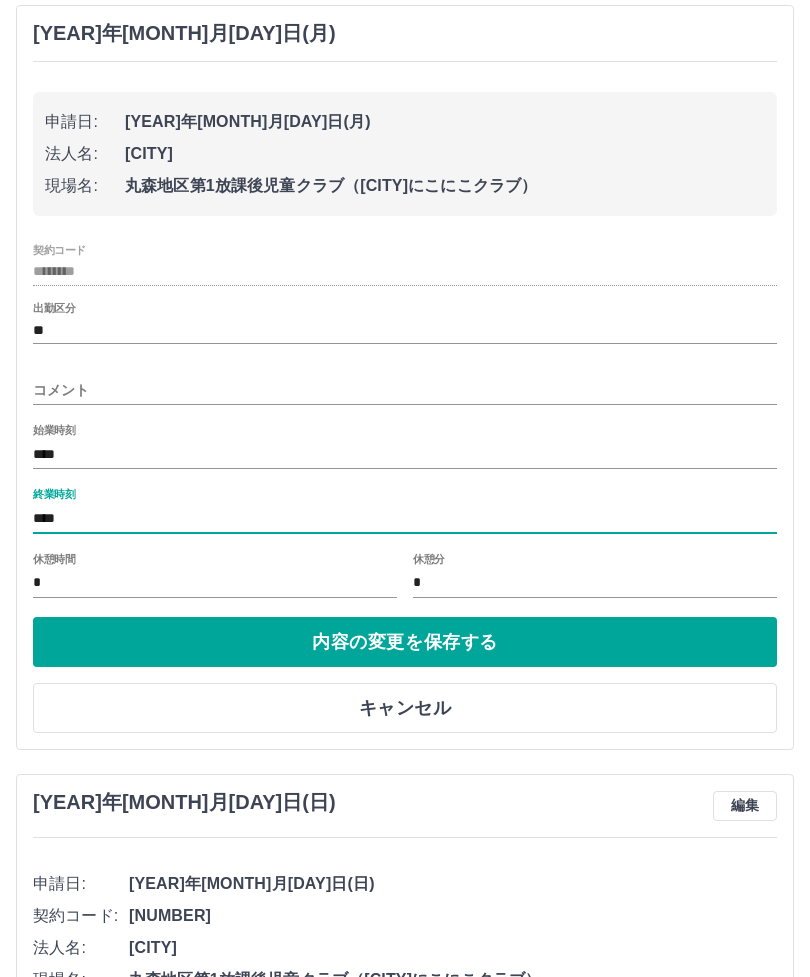 click on "内容の変更を保存する" at bounding box center (405, 642) 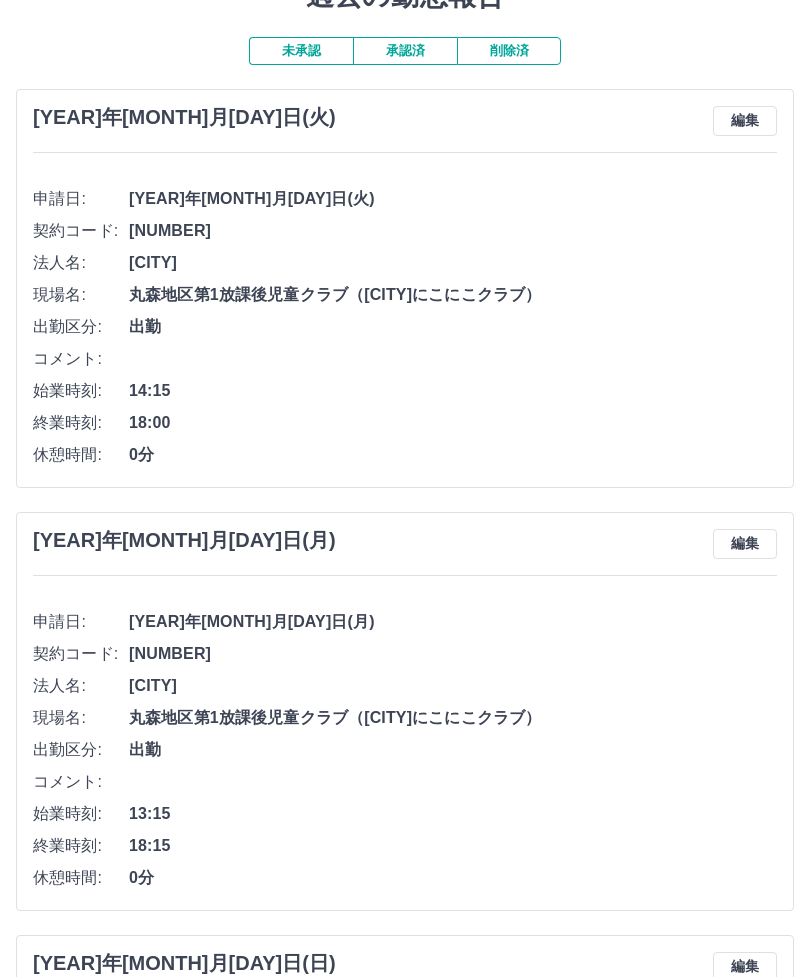 scroll, scrollTop: 94, scrollLeft: 0, axis: vertical 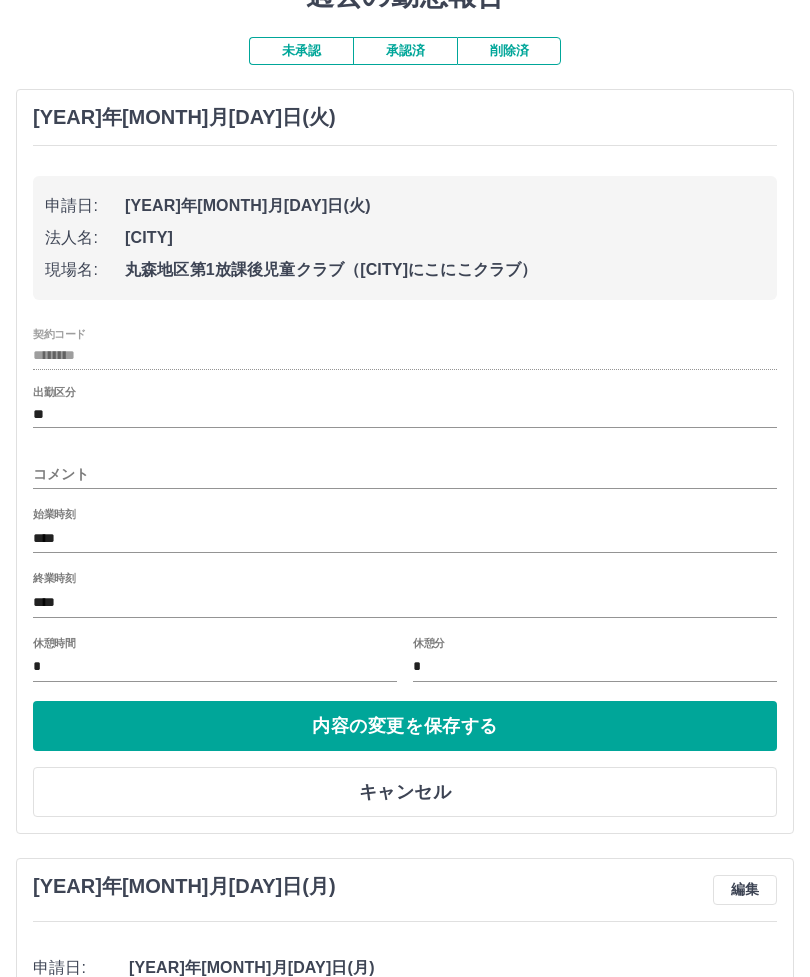 click on "****" at bounding box center (405, 602) 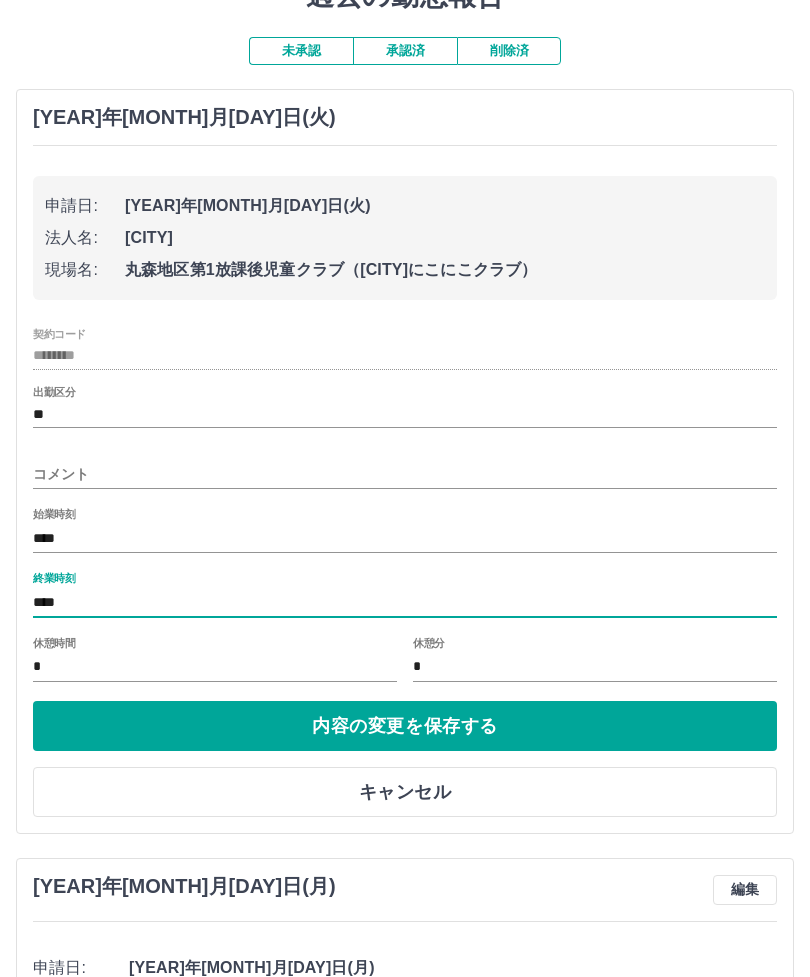 scroll, scrollTop: 93, scrollLeft: 0, axis: vertical 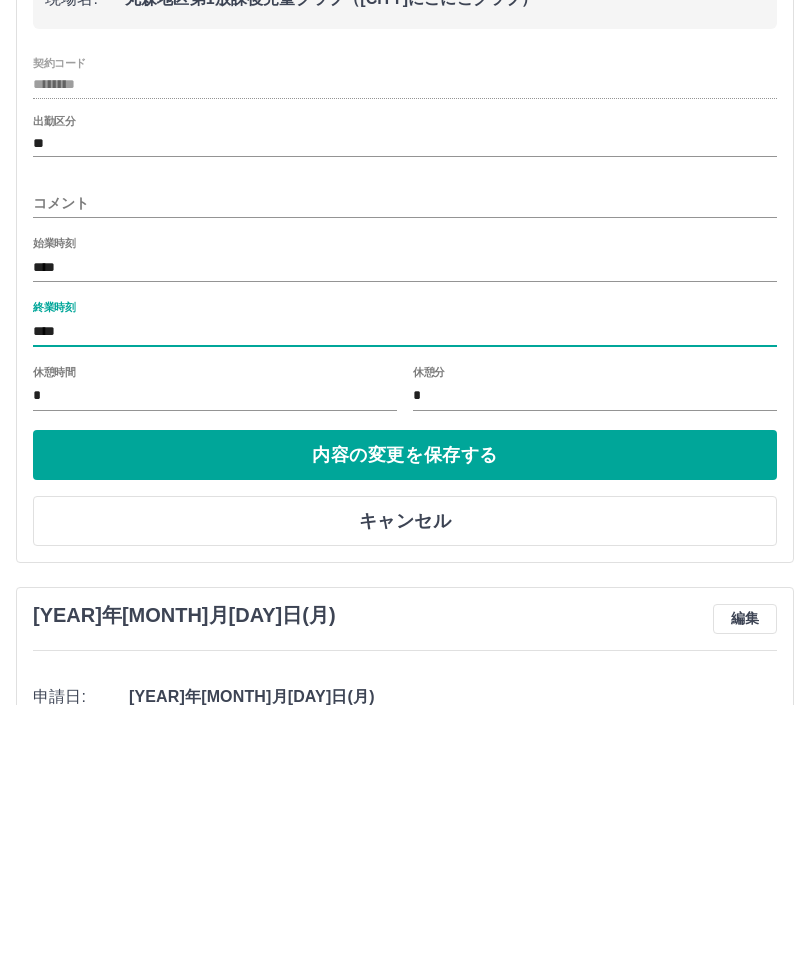 click on "内容の変更を保存する" at bounding box center (405, 727) 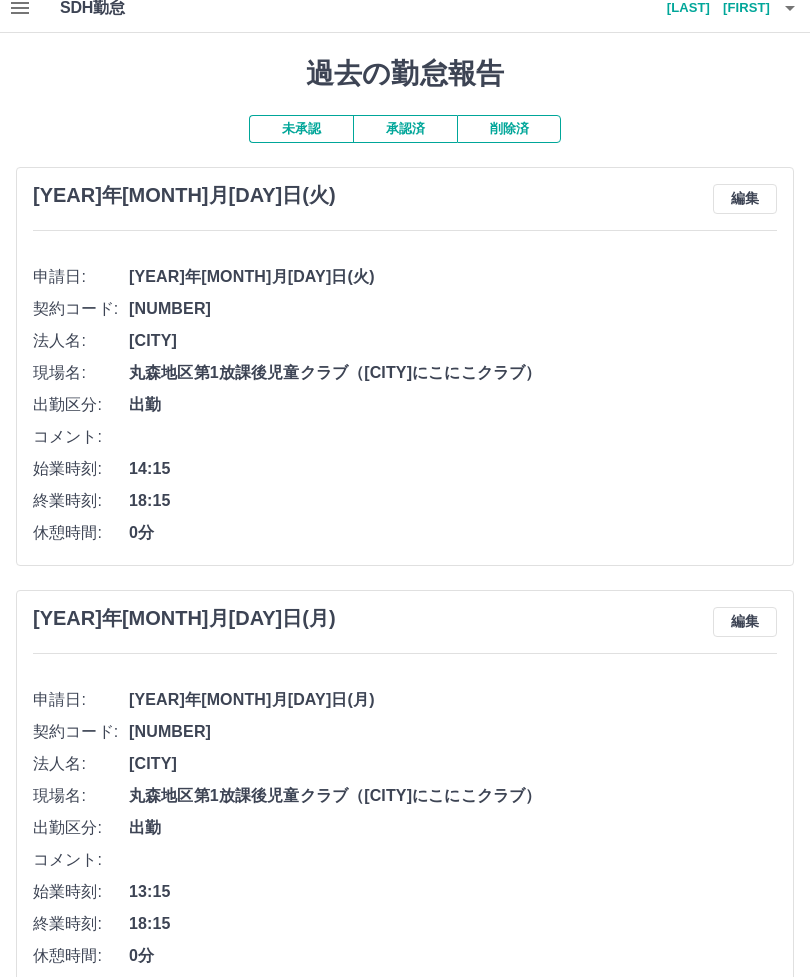 scroll, scrollTop: 0, scrollLeft: 0, axis: both 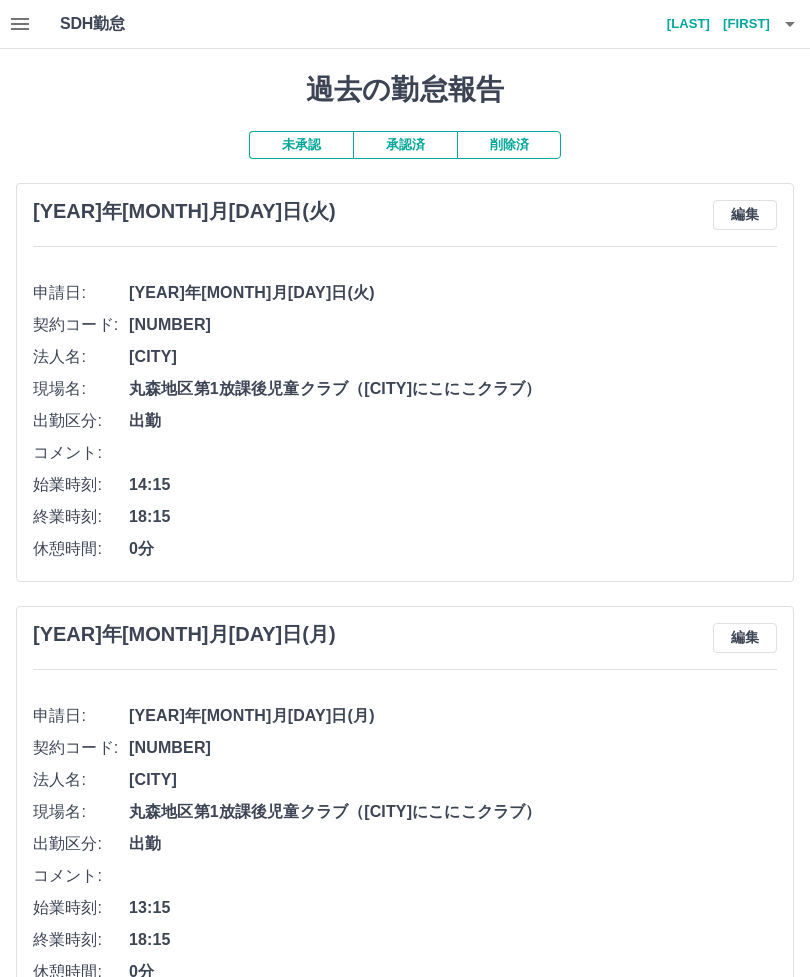 click at bounding box center [790, 24] 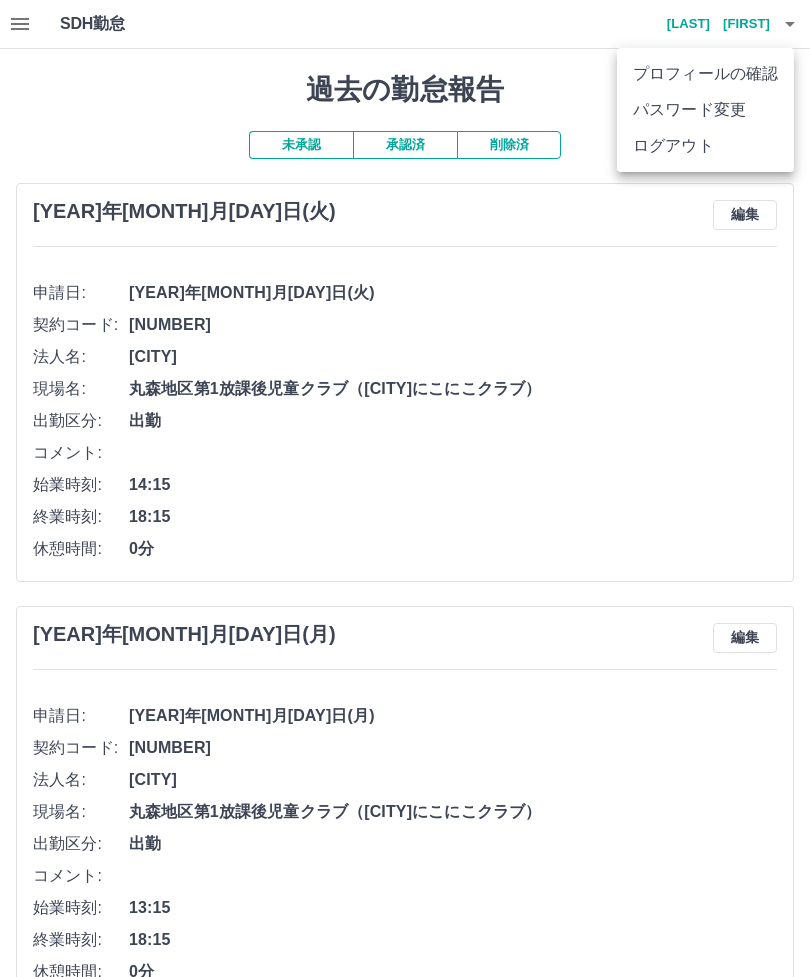 click on "ログアウト" at bounding box center [705, 146] 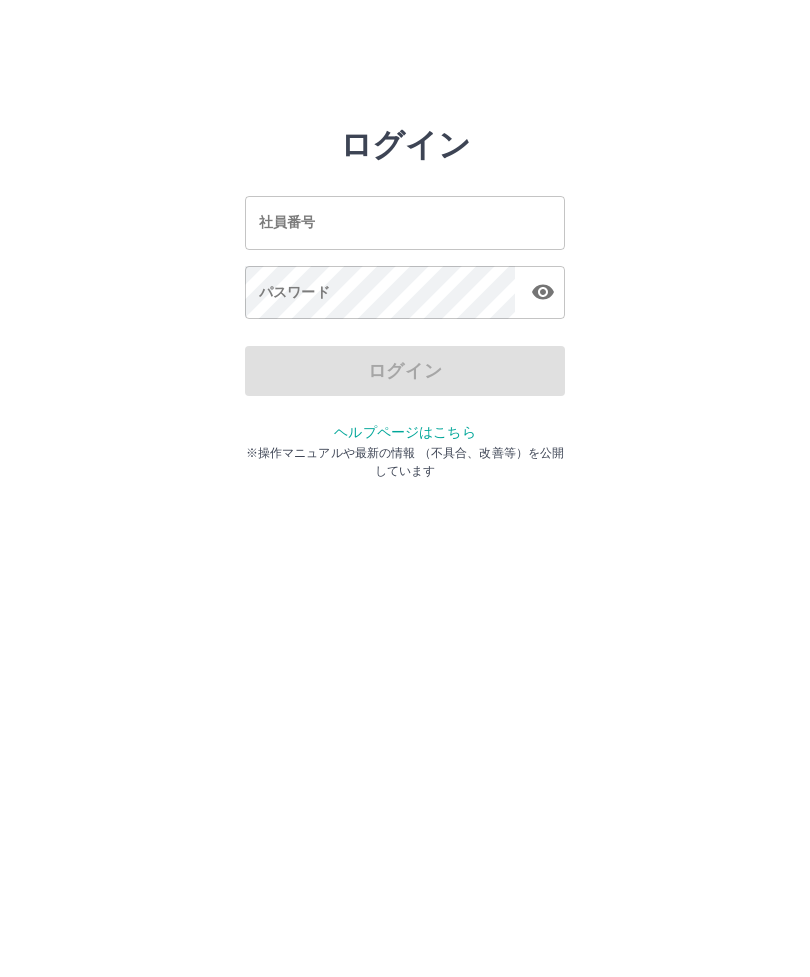 scroll, scrollTop: 0, scrollLeft: 0, axis: both 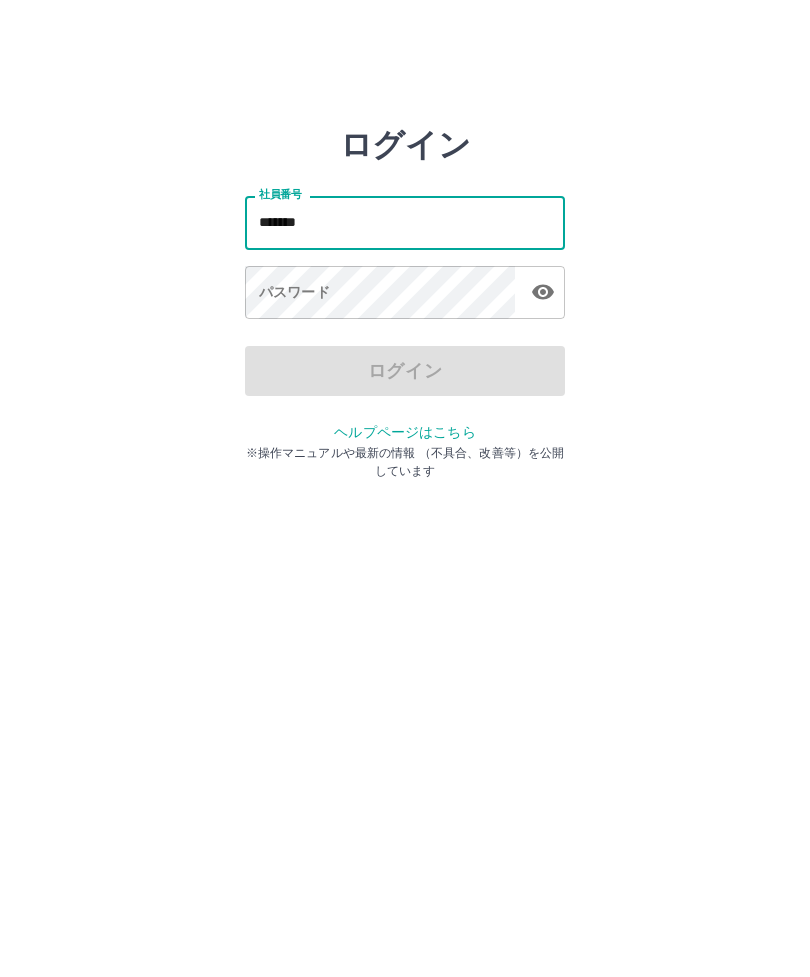 type on "*******" 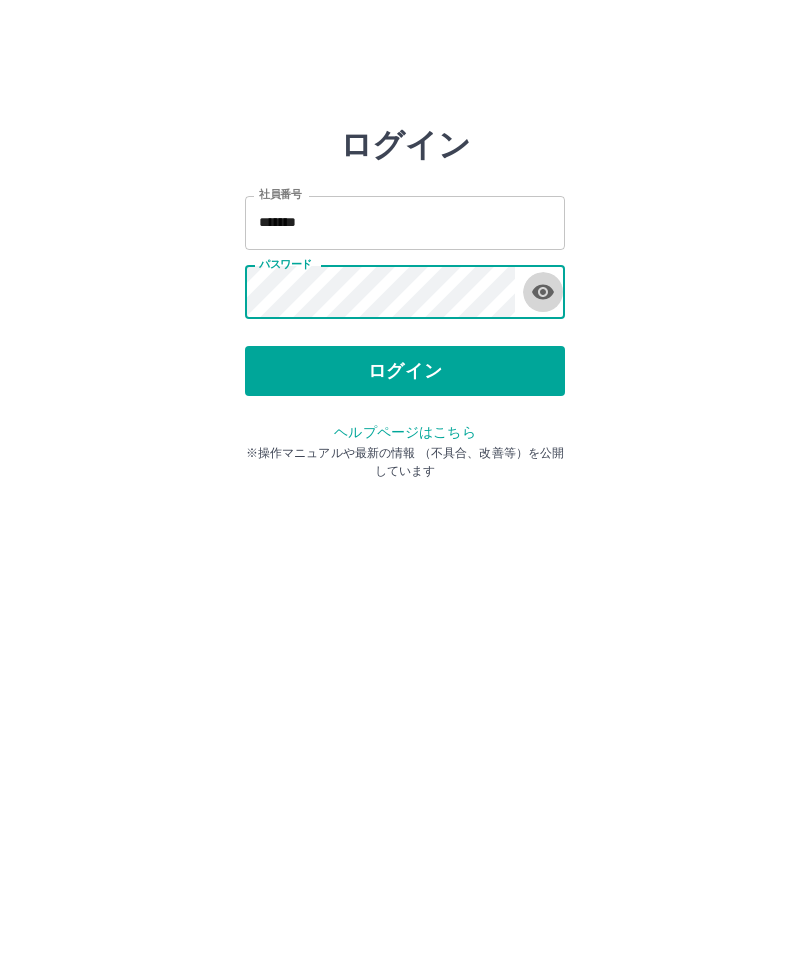 click at bounding box center [543, 292] 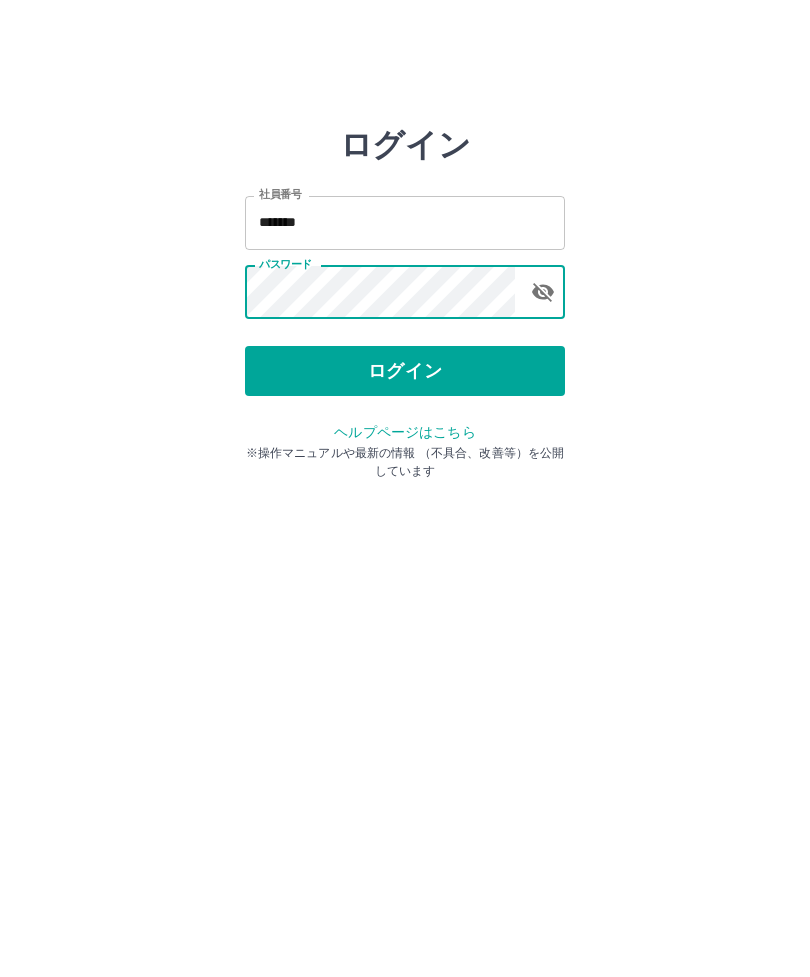 click on "ログイン" at bounding box center (405, 371) 